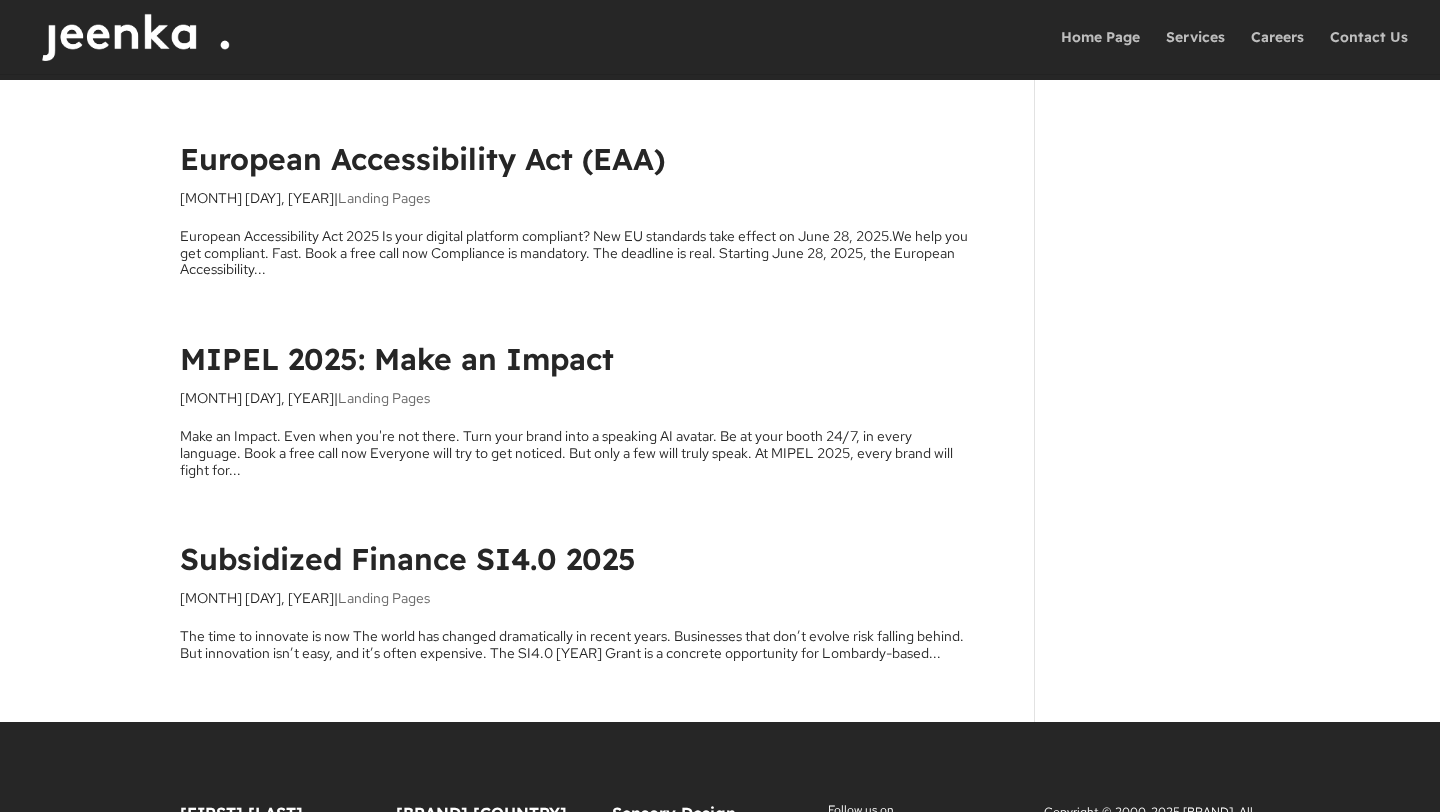 scroll, scrollTop: 0, scrollLeft: 0, axis: both 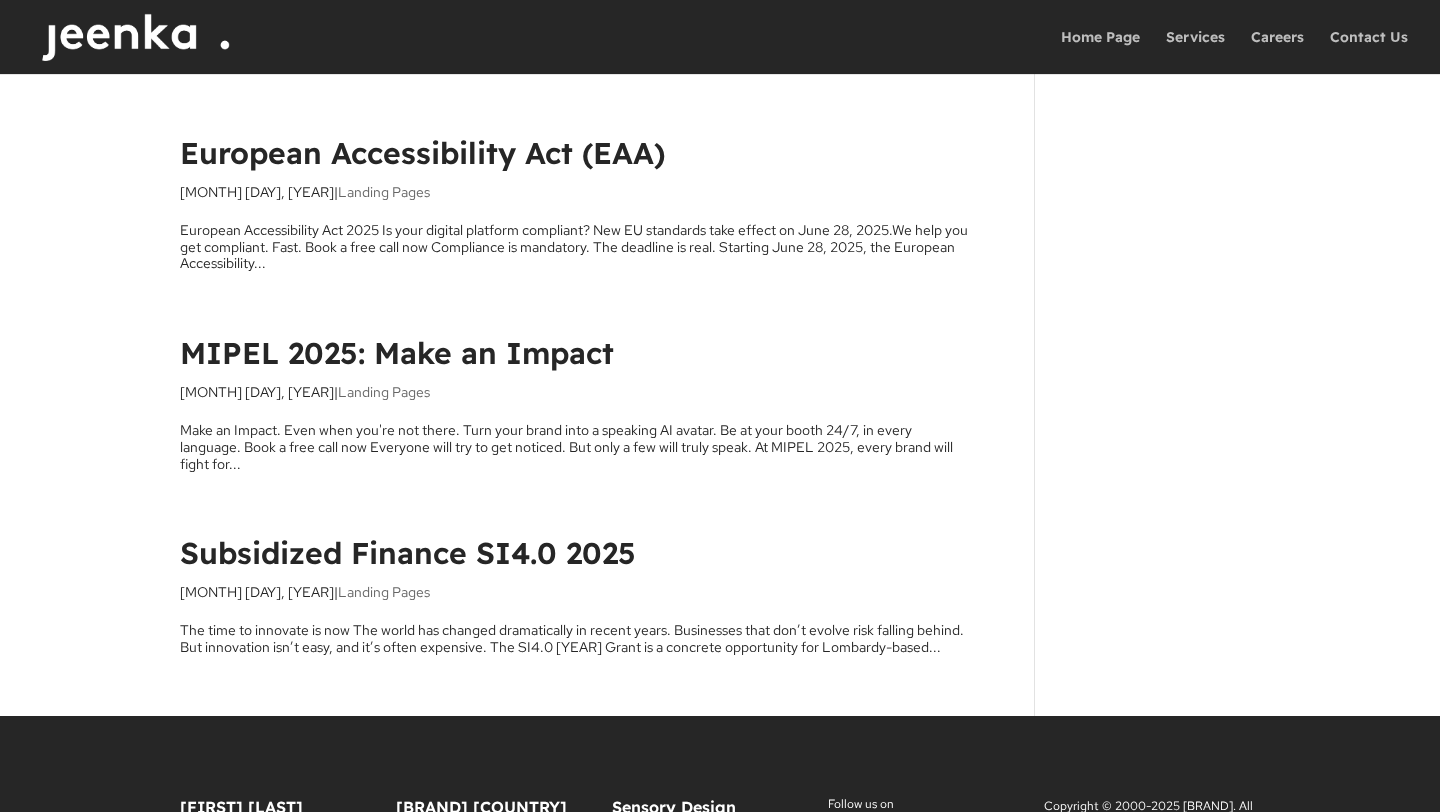 click on "European Accessibility Act (EAA)" at bounding box center [422, 153] 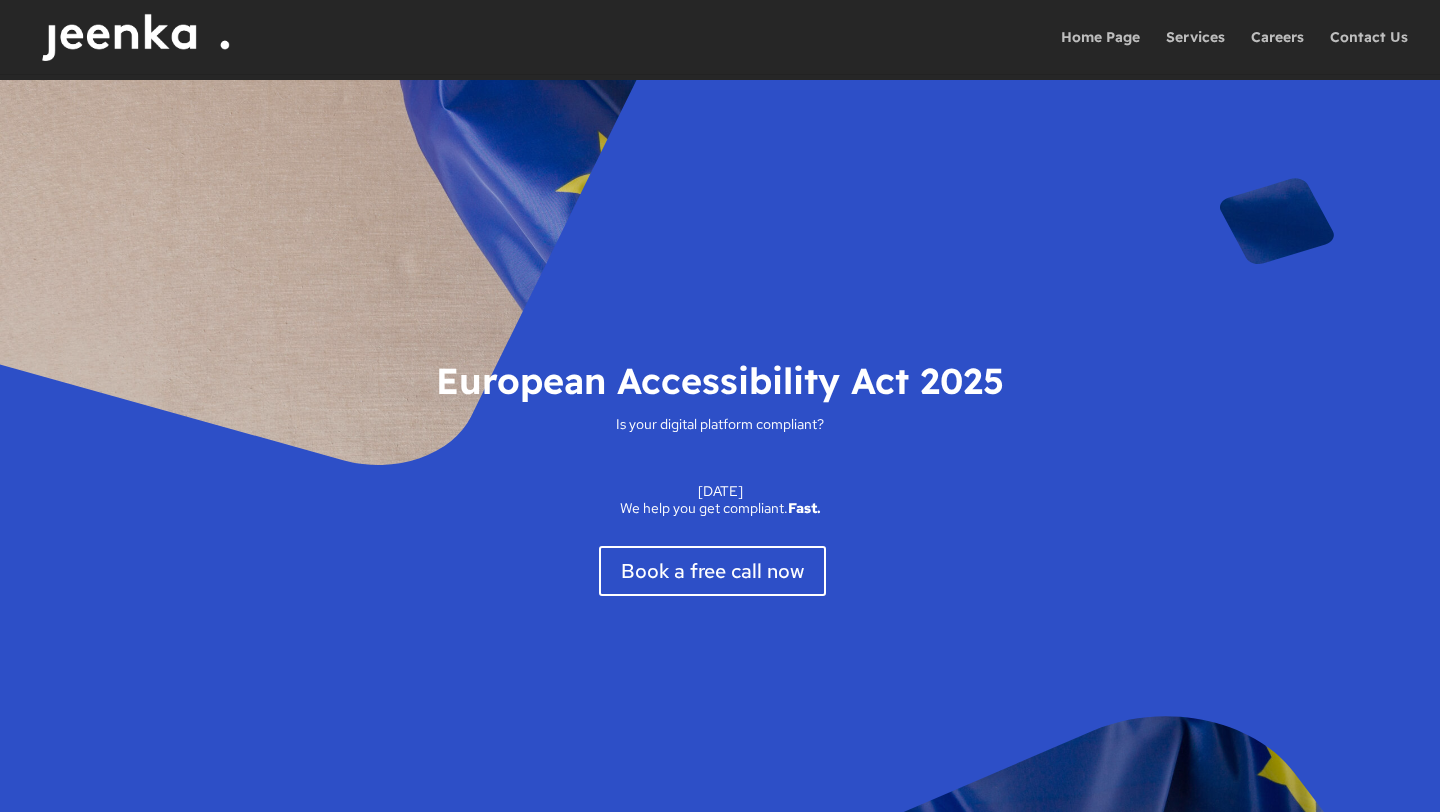 scroll, scrollTop: 0, scrollLeft: 0, axis: both 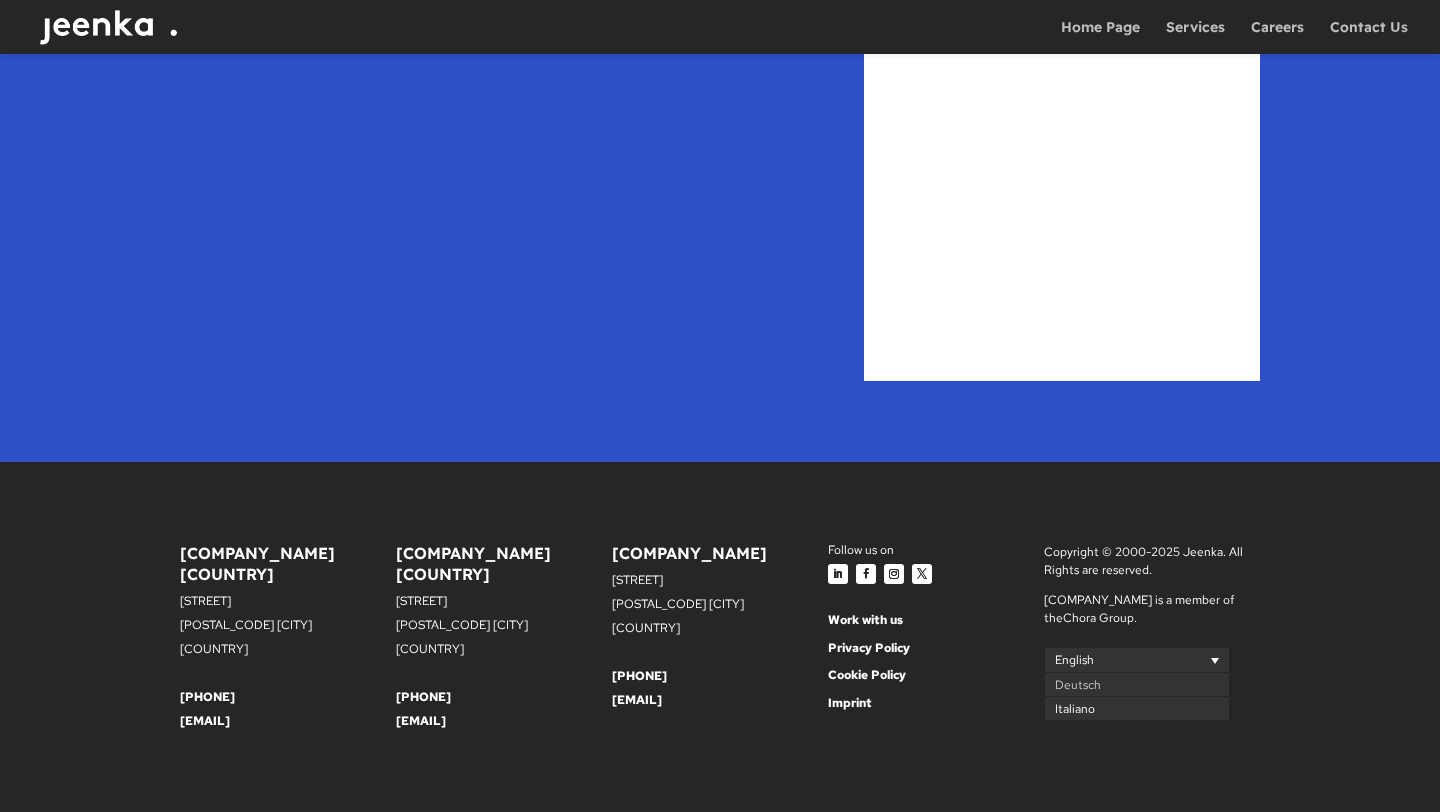 click on "Italiano" at bounding box center (1075, 709) 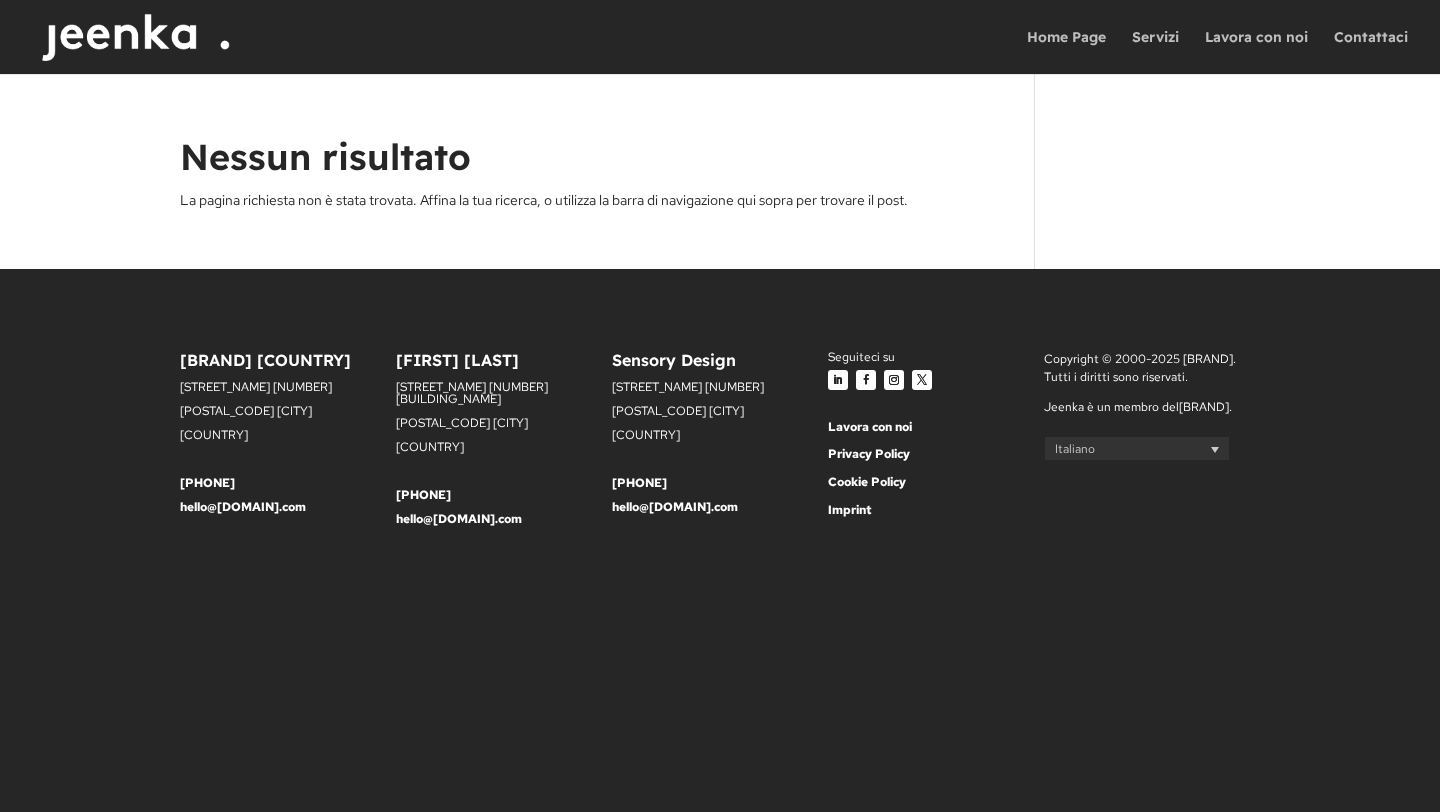 scroll, scrollTop: 0, scrollLeft: 0, axis: both 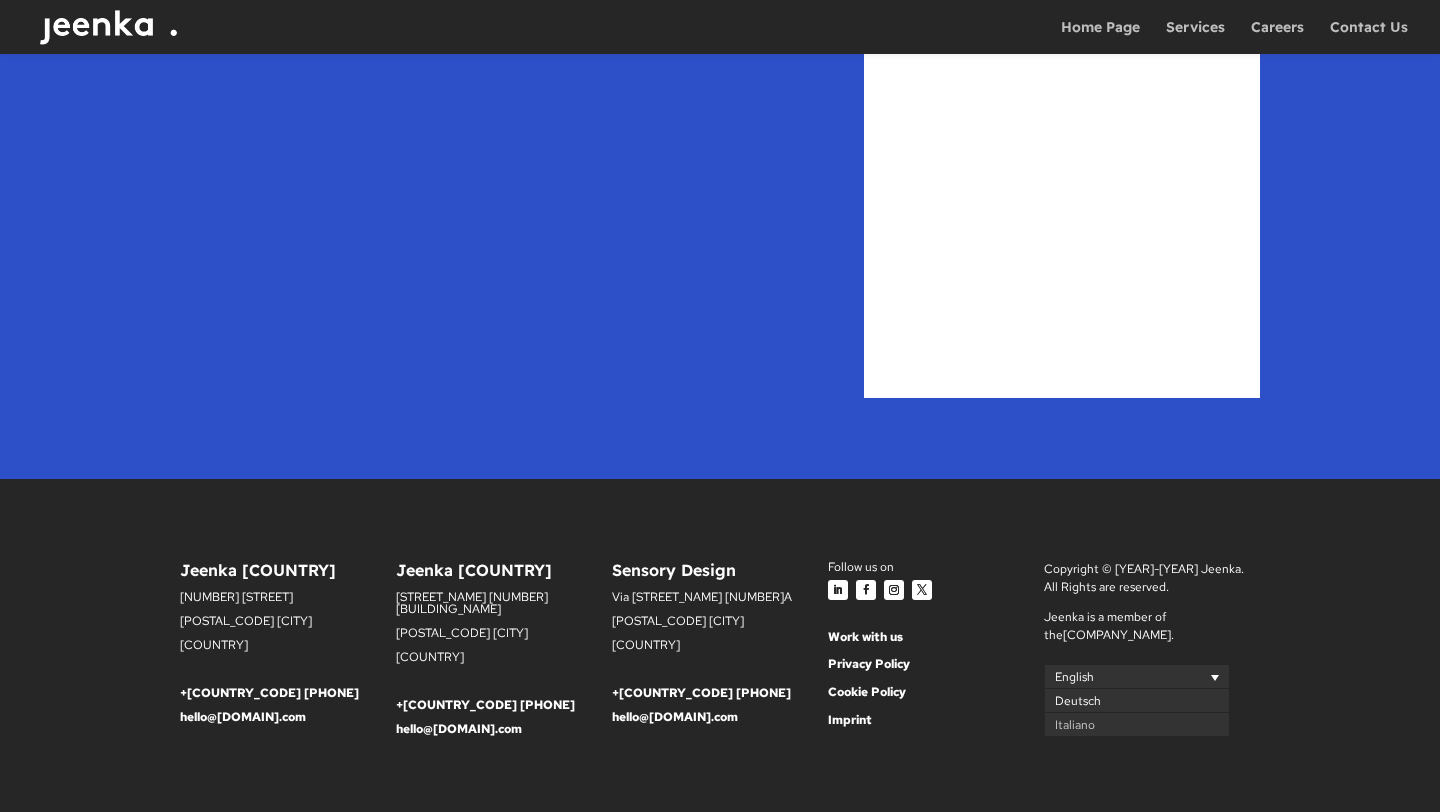 click on "Deutsch" at bounding box center (1078, 701) 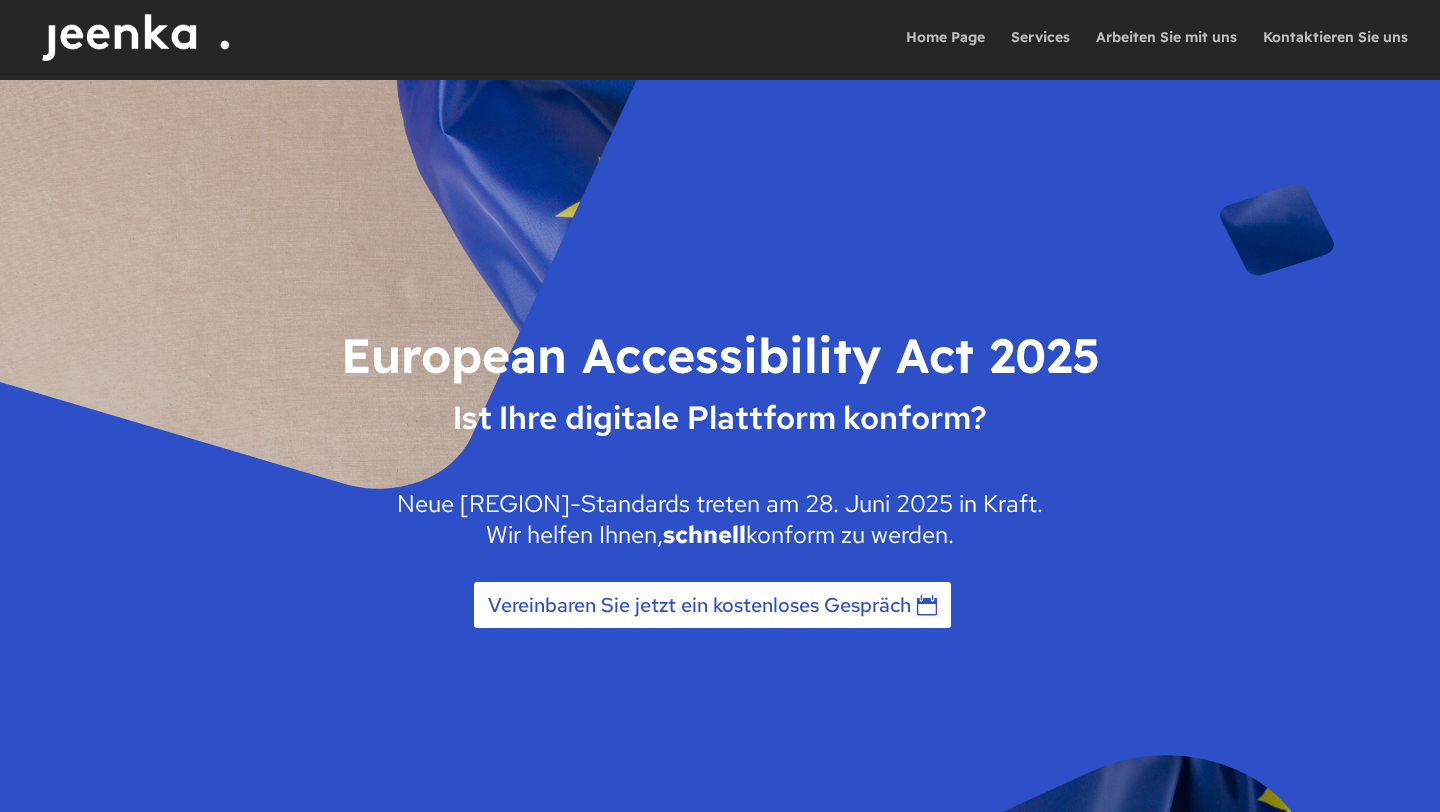 scroll, scrollTop: 0, scrollLeft: 0, axis: both 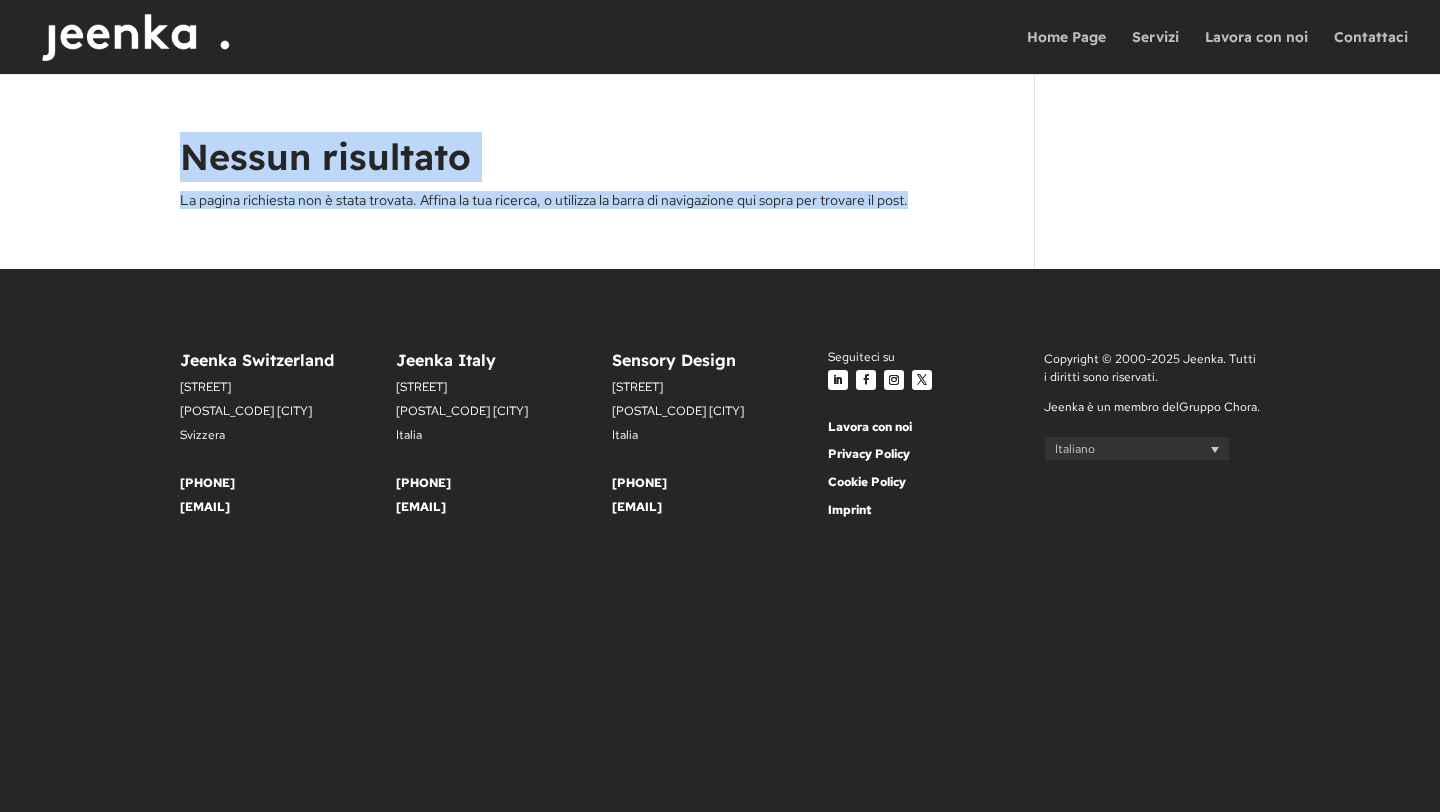 drag, startPoint x: 147, startPoint y: 158, endPoint x: 947, endPoint y: 217, distance: 802.17267 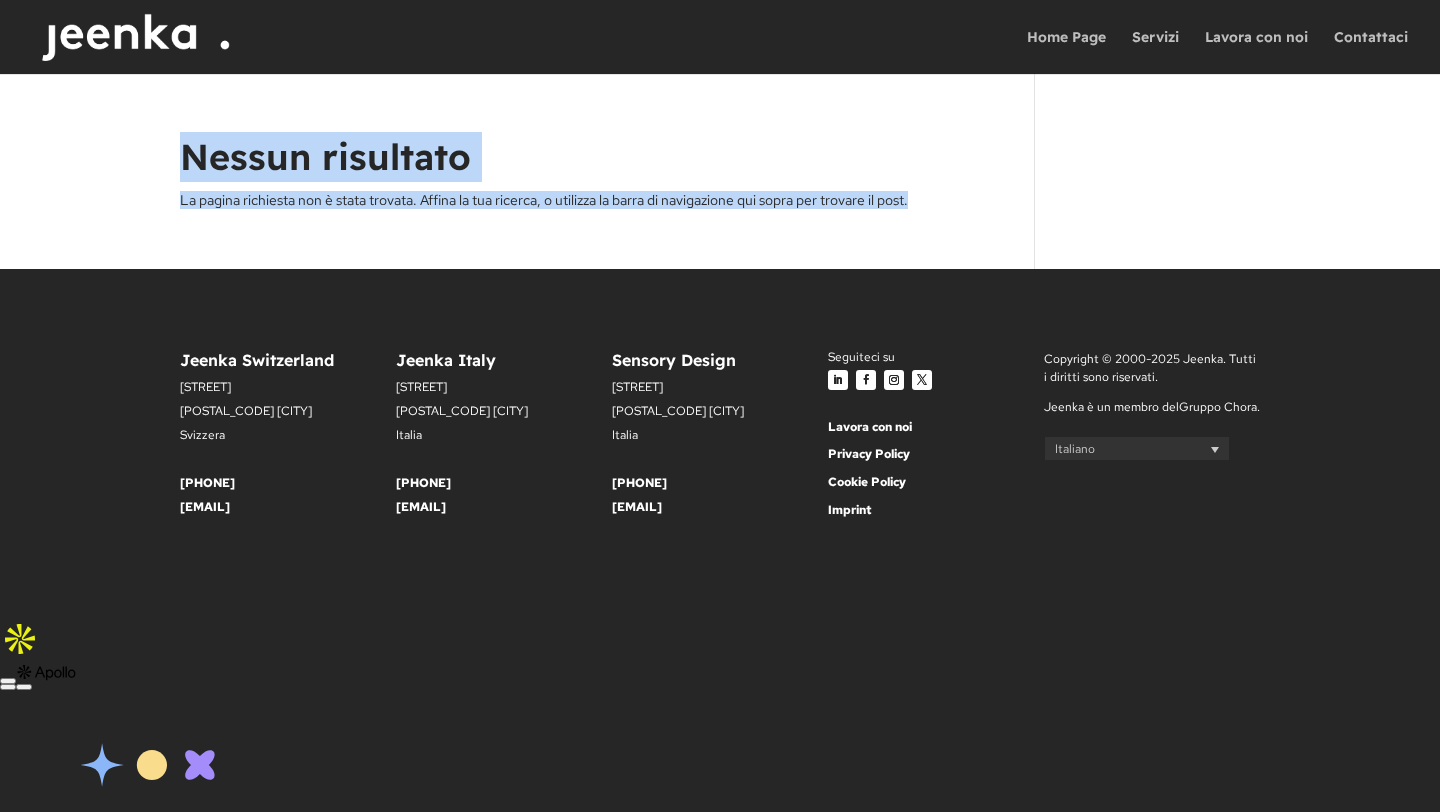 scroll, scrollTop: 0, scrollLeft: 0, axis: both 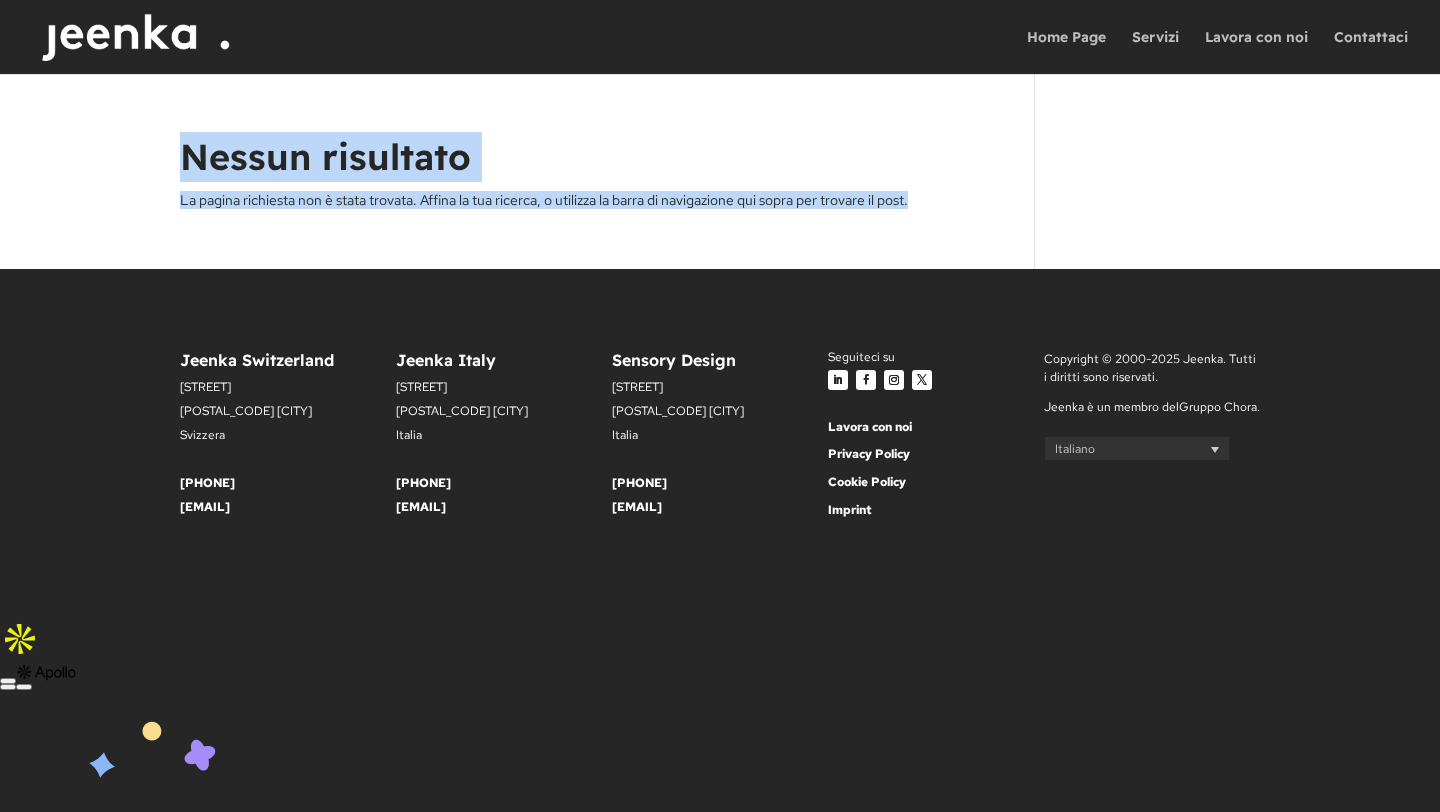 drag, startPoint x: 975, startPoint y: 218, endPoint x: 146, endPoint y: 175, distance: 830.11444 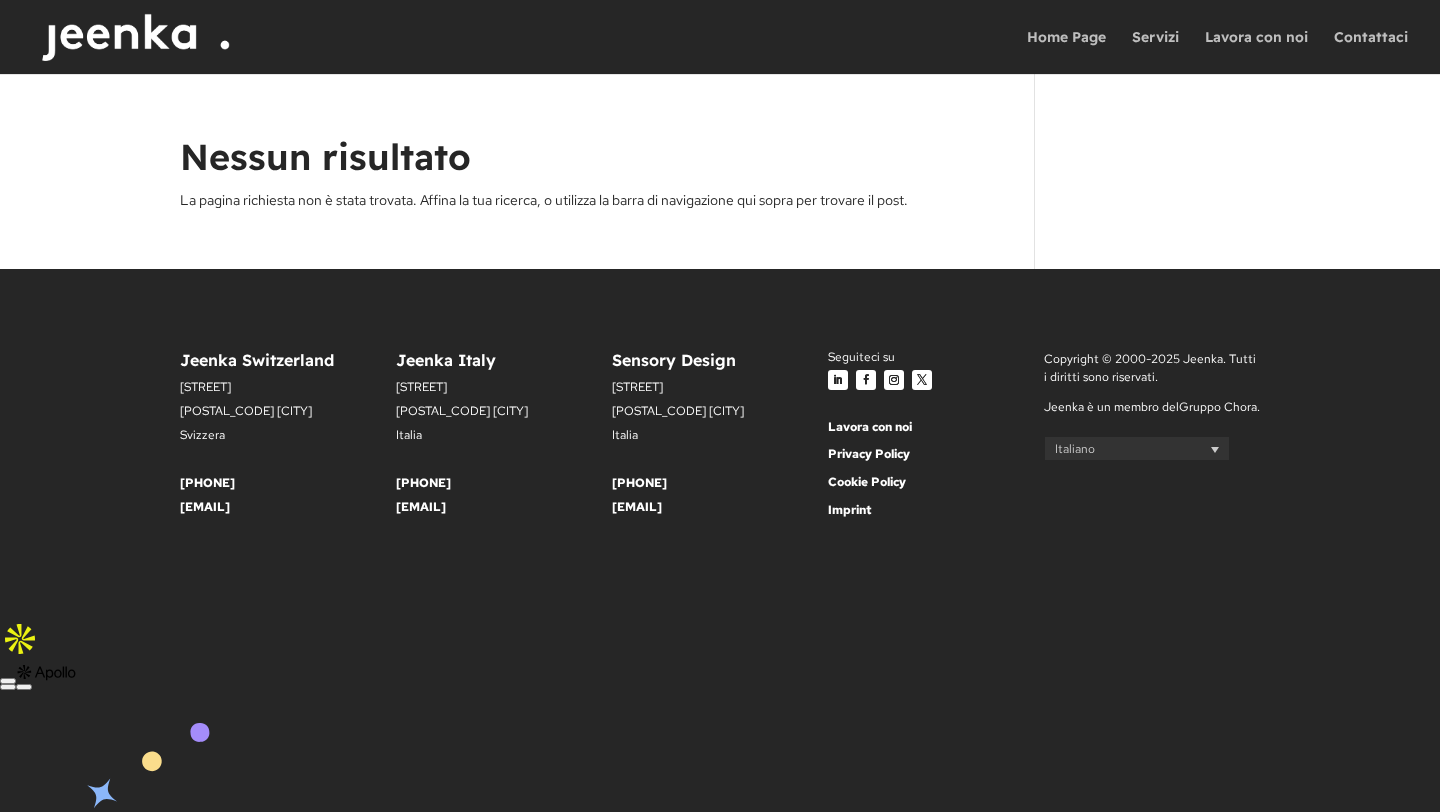 click on "Nessun risultato
La pagina richiesta non è stata trovata. Affina la tua ricerca, o utilizza la barra di navigazione qui sopra per trovare il post." at bounding box center [720, 171] 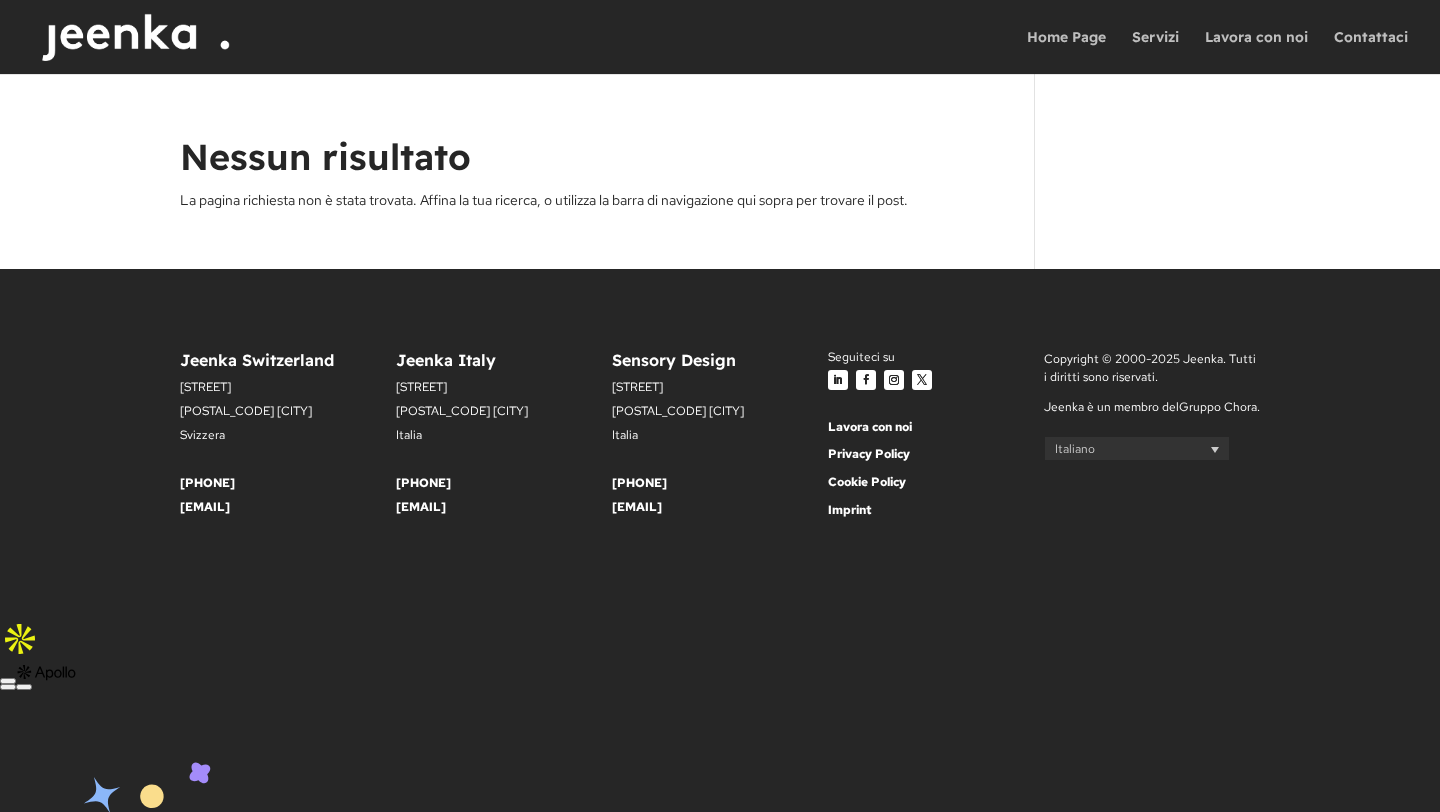 click on "Nessun risultato
La pagina richiesta non è stata trovata. Affina la tua ricerca, o utilizza la barra di navigazione qui sopra per trovare il post." at bounding box center (607, 200) 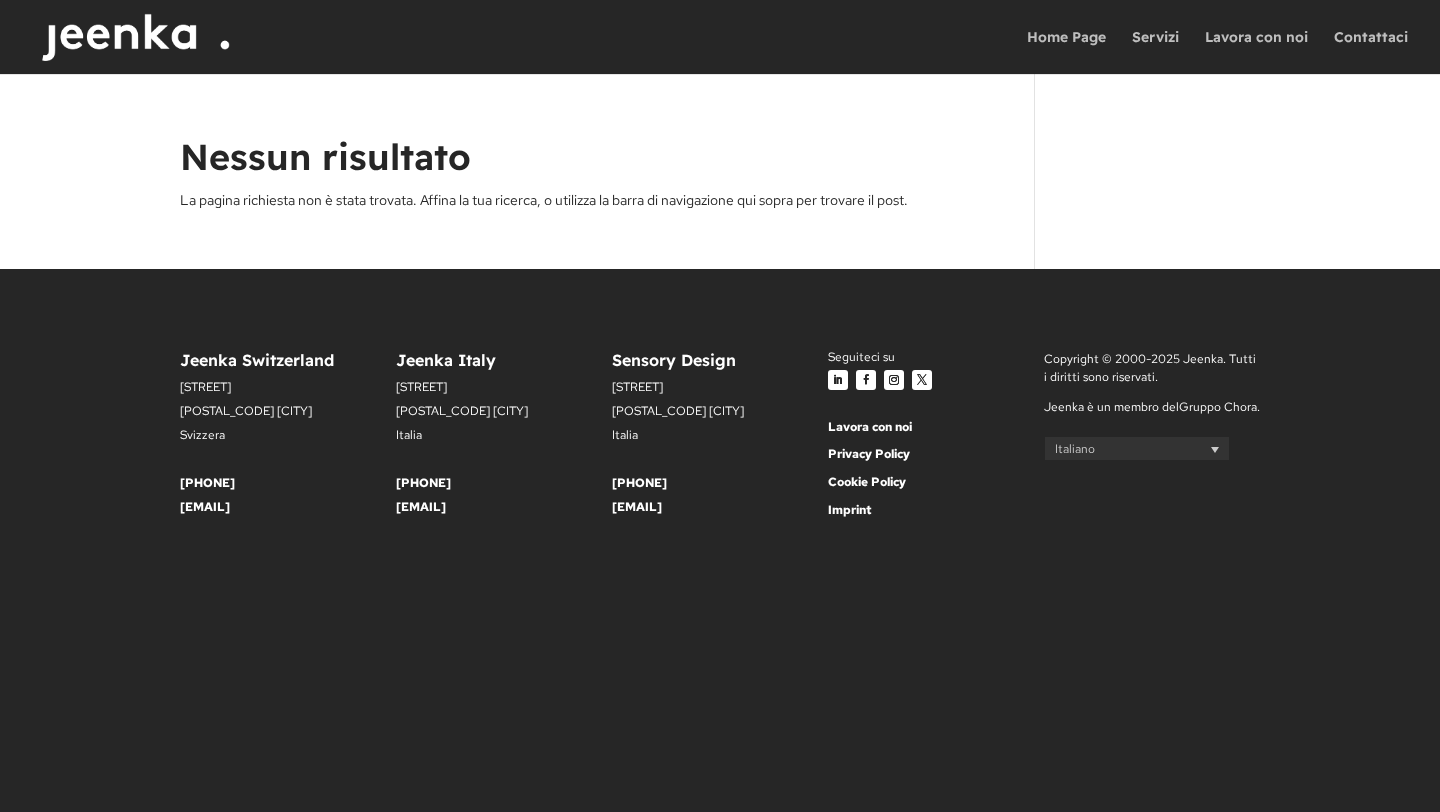 scroll, scrollTop: 0, scrollLeft: 0, axis: both 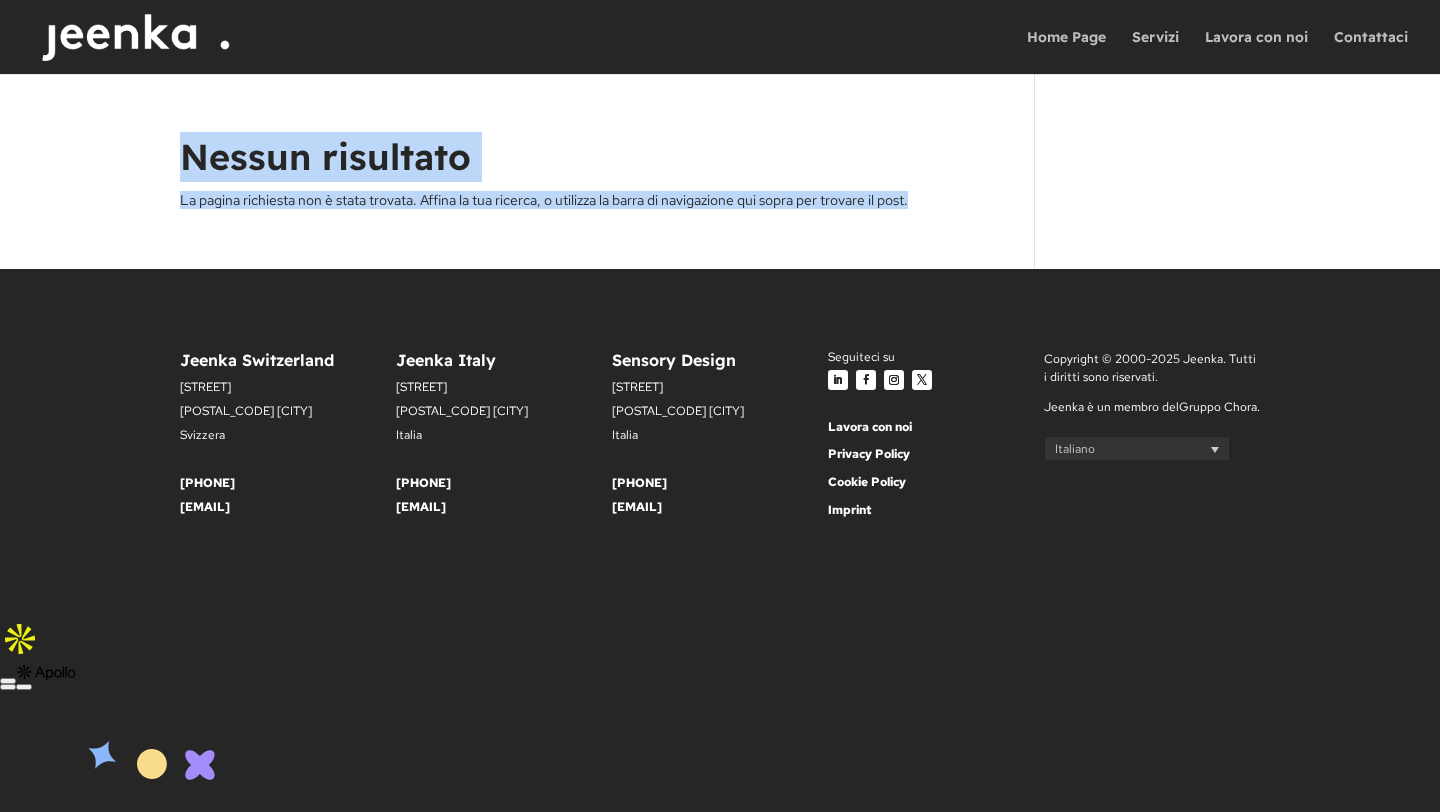 drag, startPoint x: 952, startPoint y: 223, endPoint x: 151, endPoint y: 153, distance: 804.05286 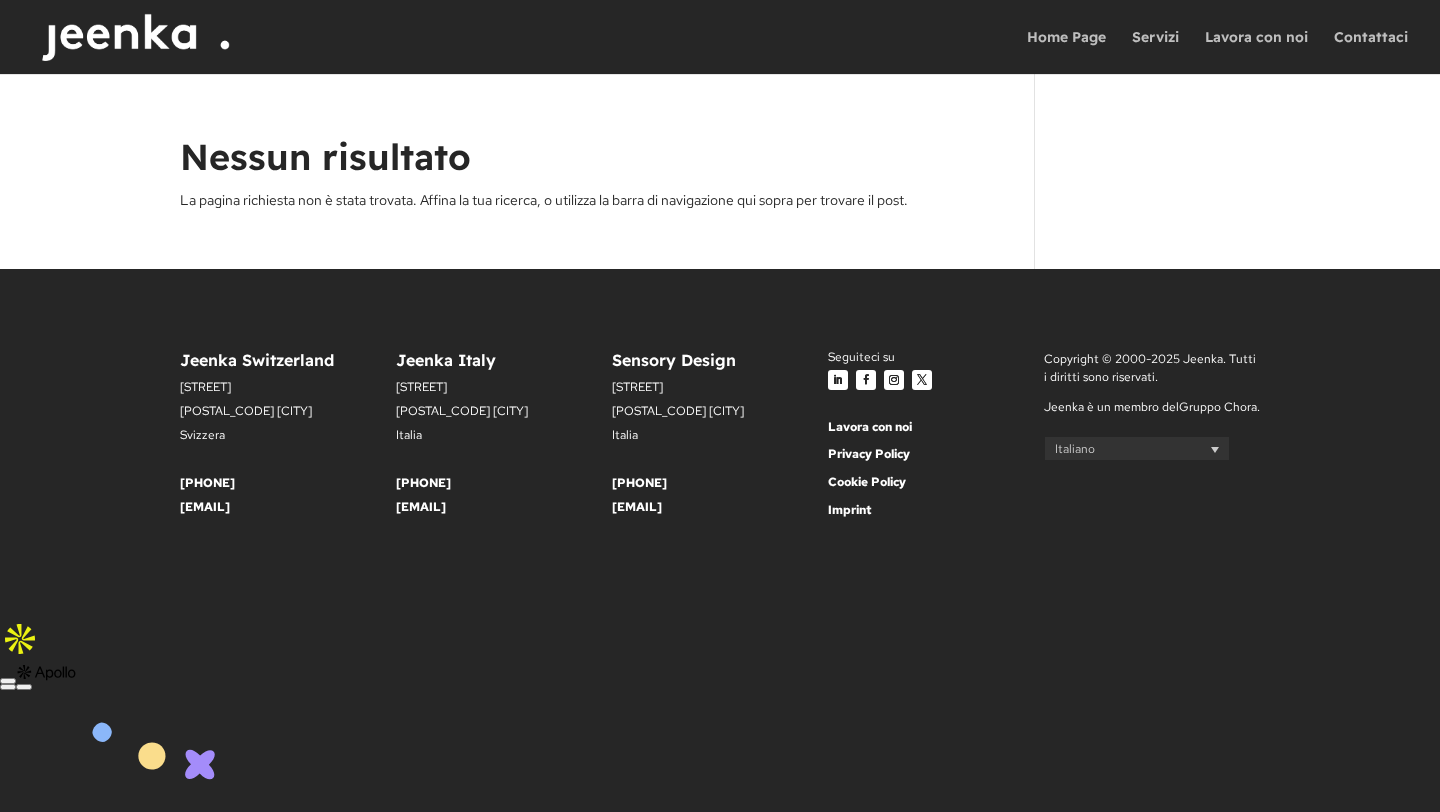 drag, startPoint x: 151, startPoint y: 154, endPoint x: 156, endPoint y: 142, distance: 13 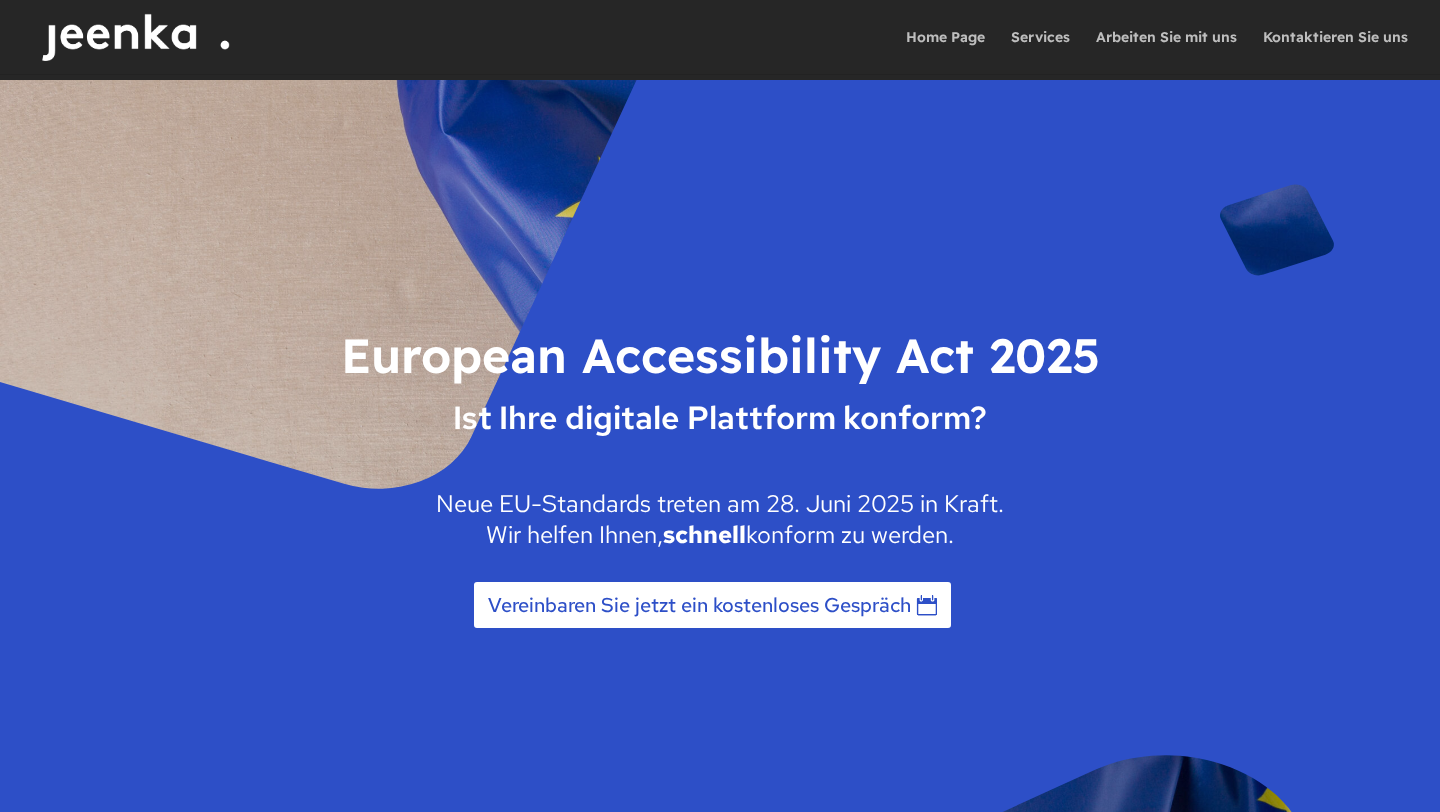 scroll, scrollTop: 12, scrollLeft: 0, axis: vertical 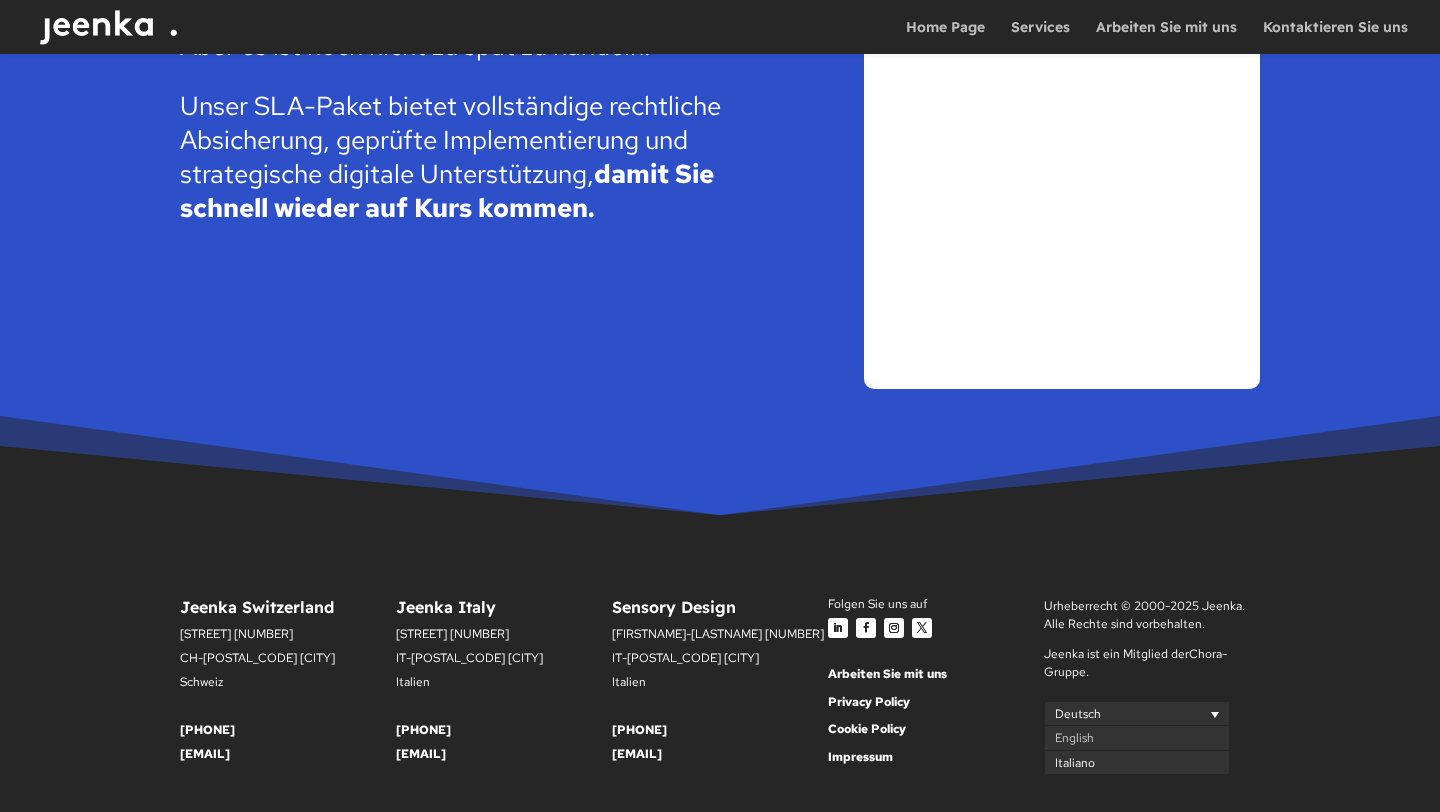 click on "Italiano" at bounding box center [1075, 763] 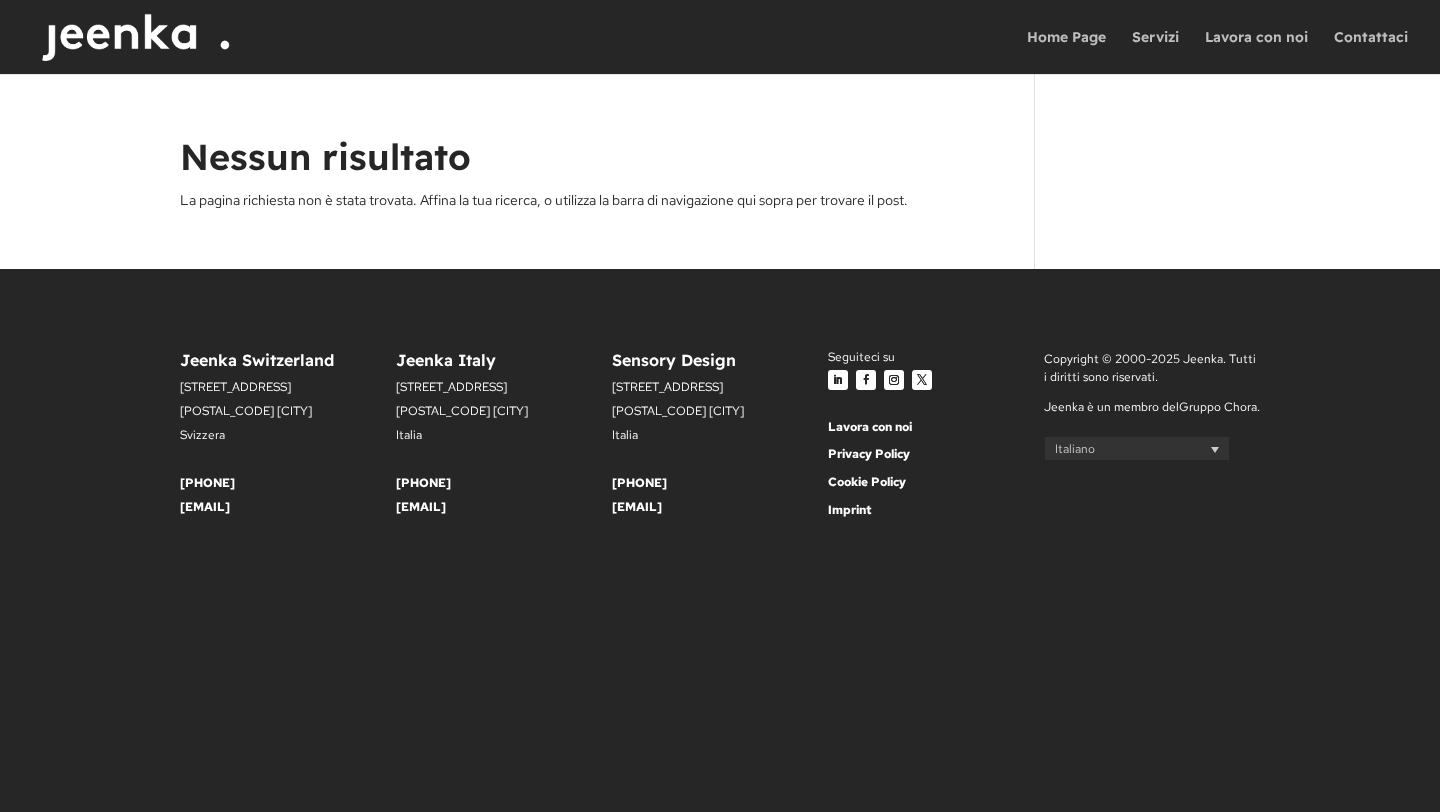 scroll, scrollTop: 0, scrollLeft: 0, axis: both 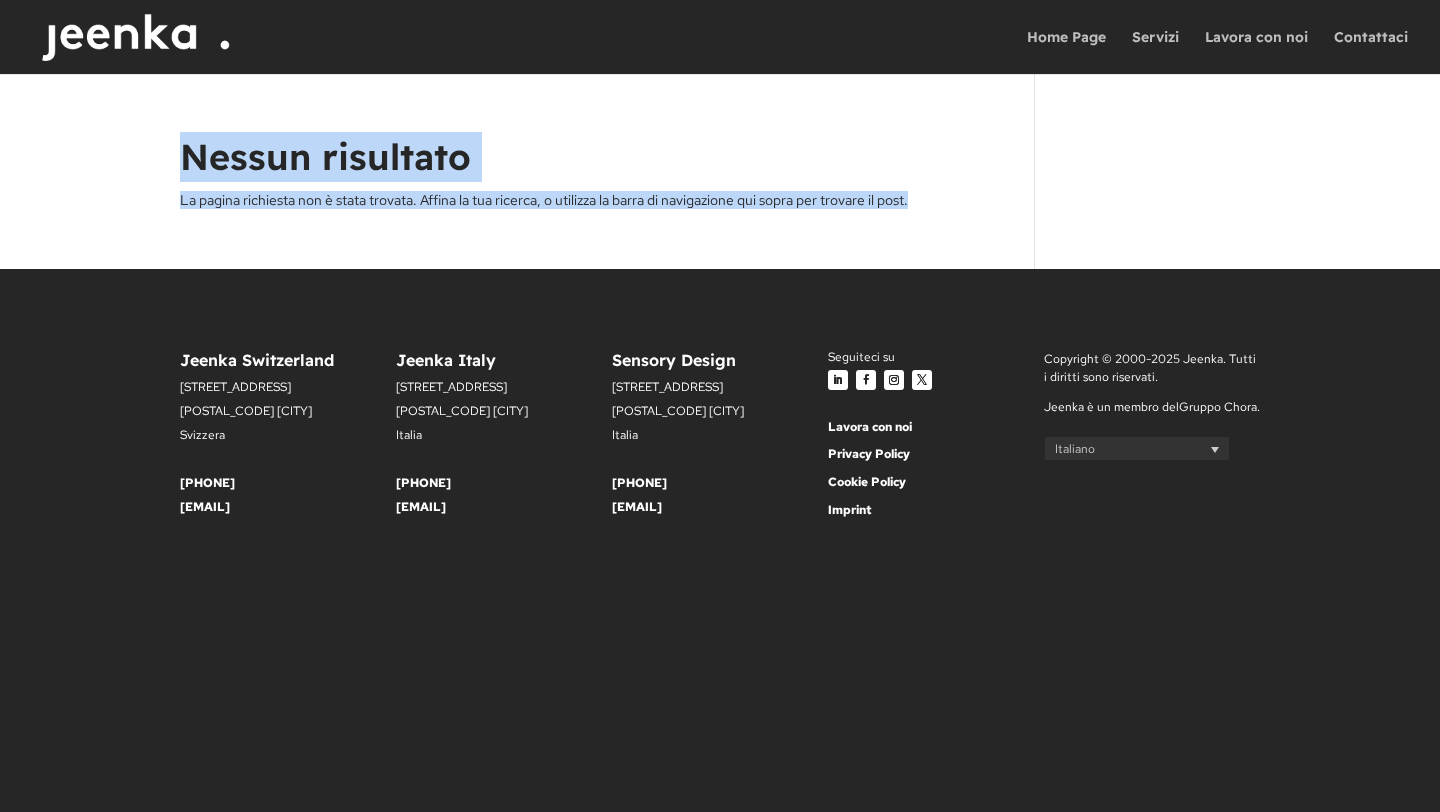 drag, startPoint x: 911, startPoint y: 220, endPoint x: 165, endPoint y: 155, distance: 748.8264 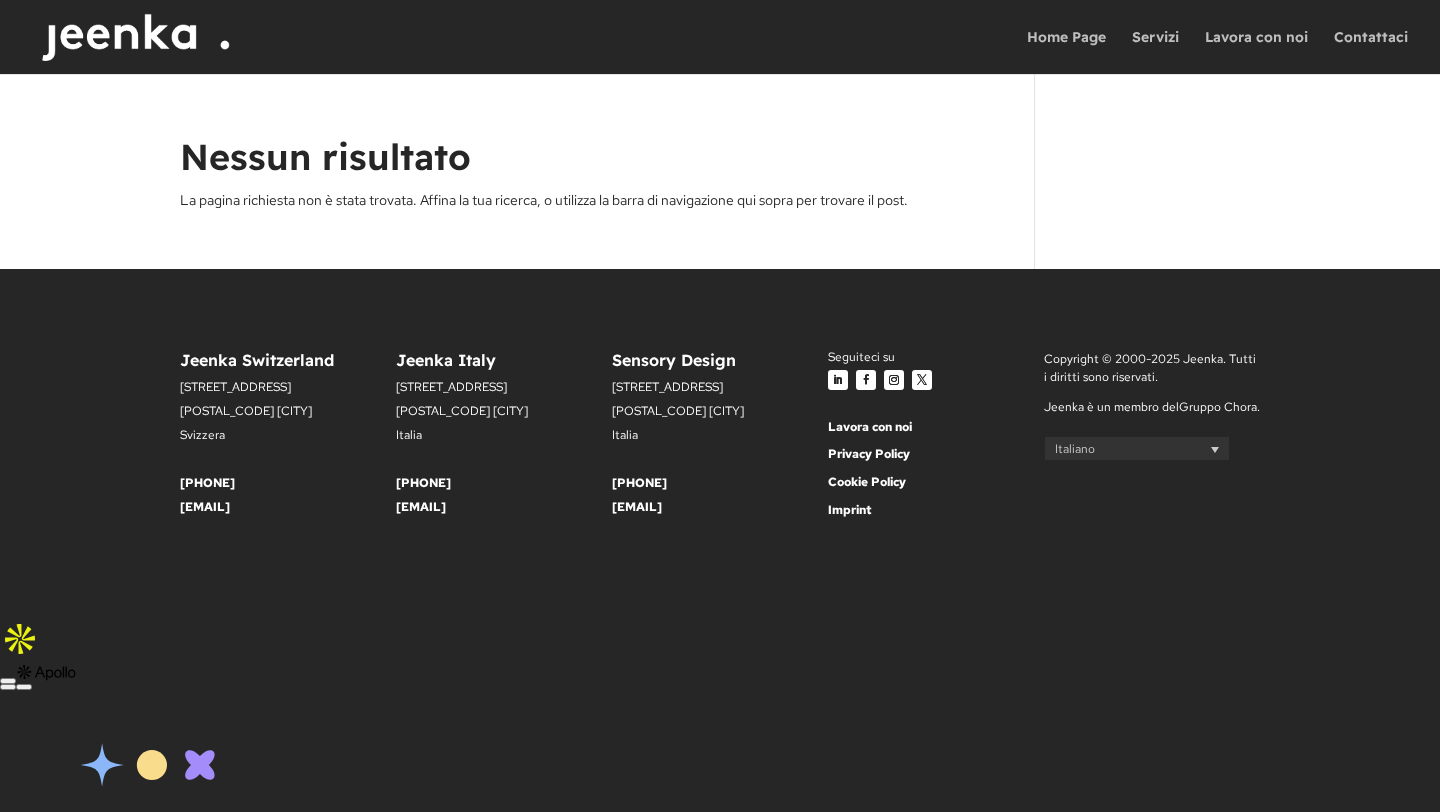 scroll, scrollTop: 0, scrollLeft: 0, axis: both 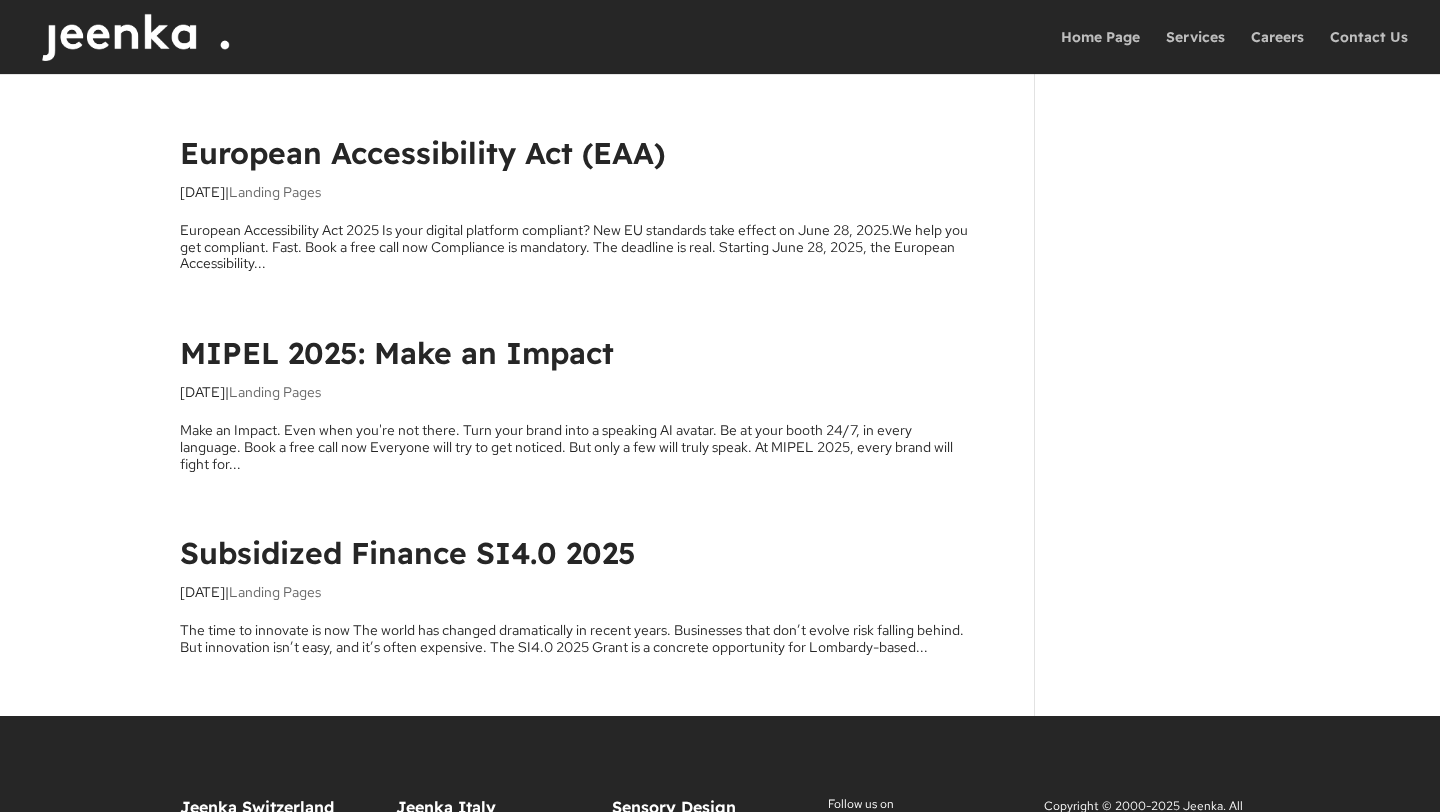 click on "European Accessibility Act (EAA)" at bounding box center [422, 153] 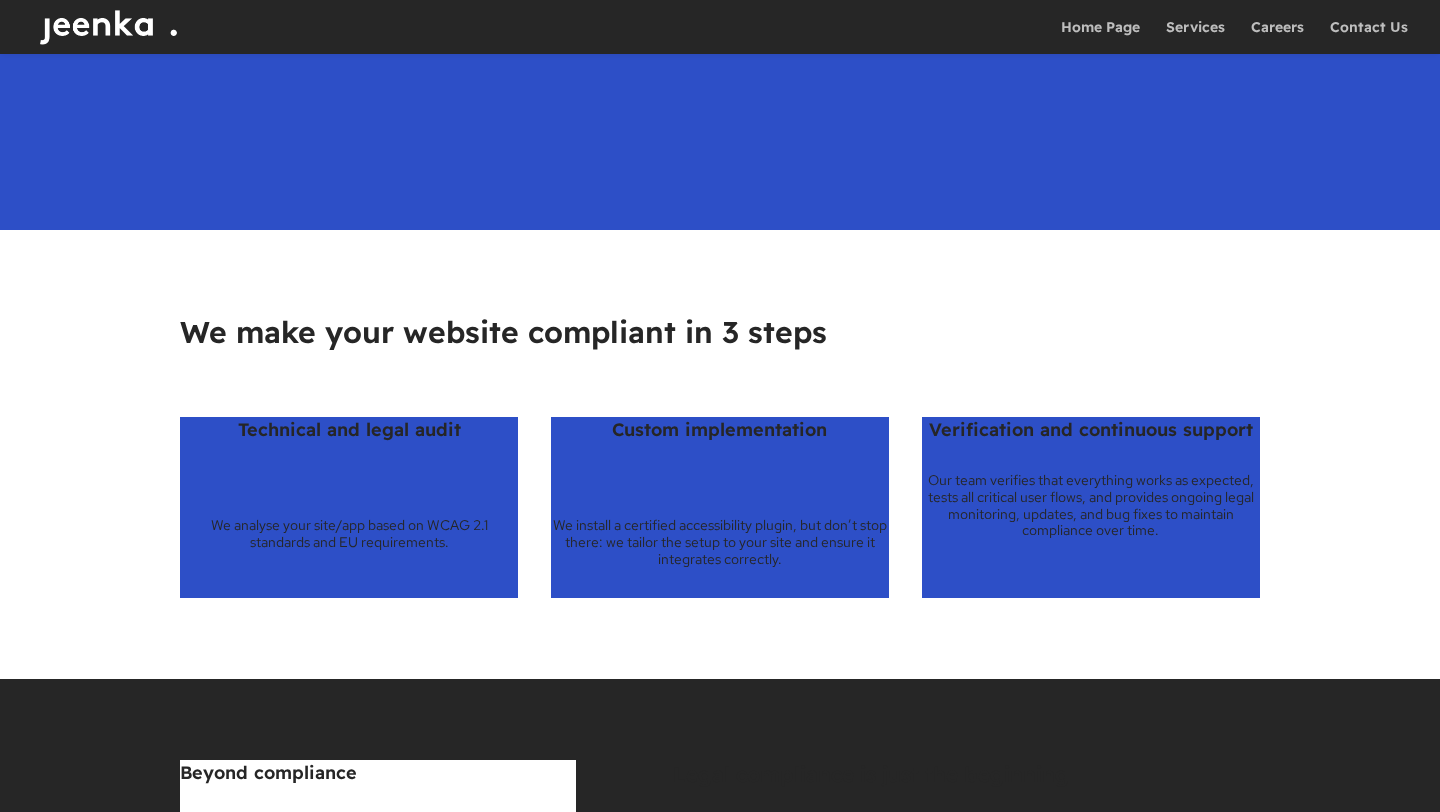 scroll, scrollTop: 3067, scrollLeft: 0, axis: vertical 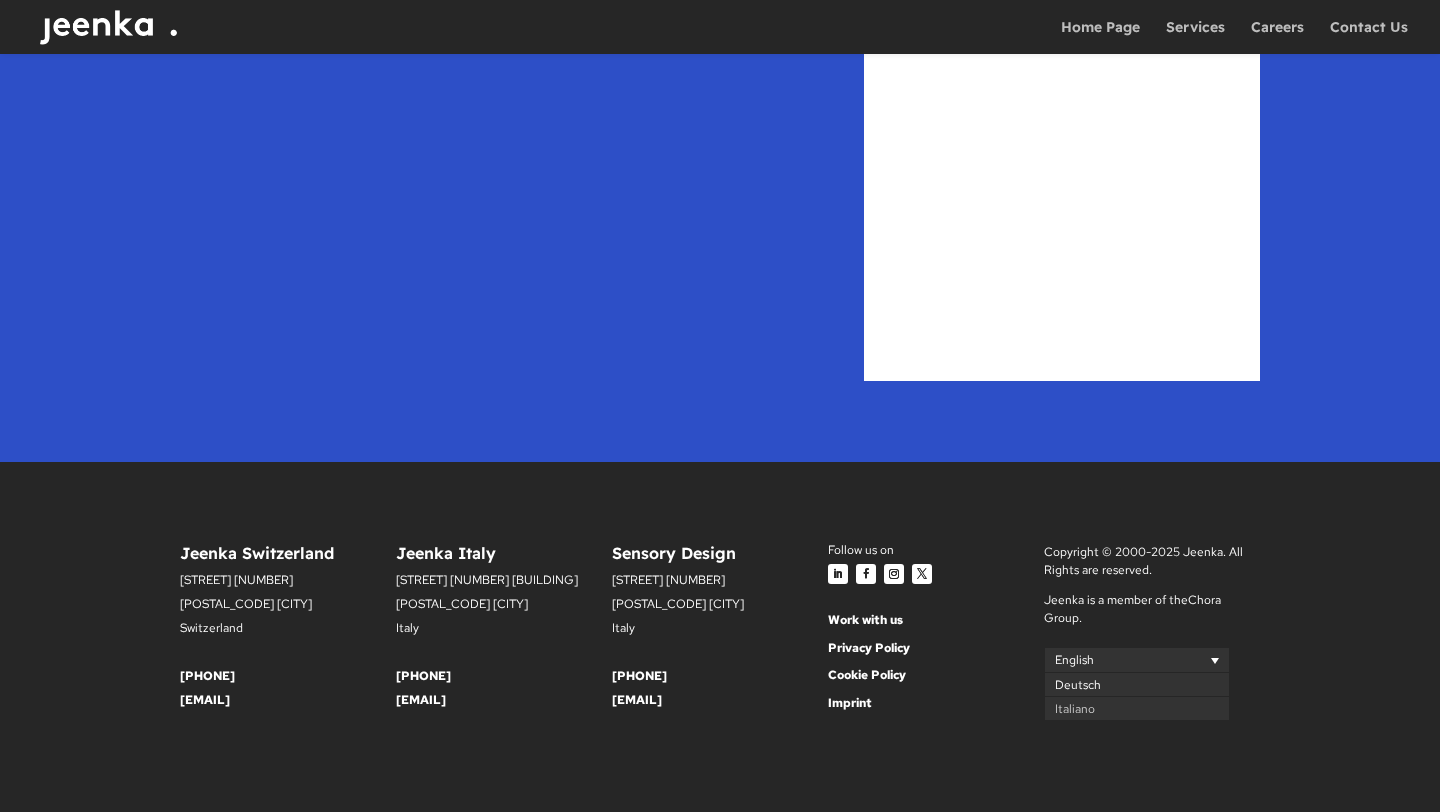 click on "Deutsch" at bounding box center [1078, 685] 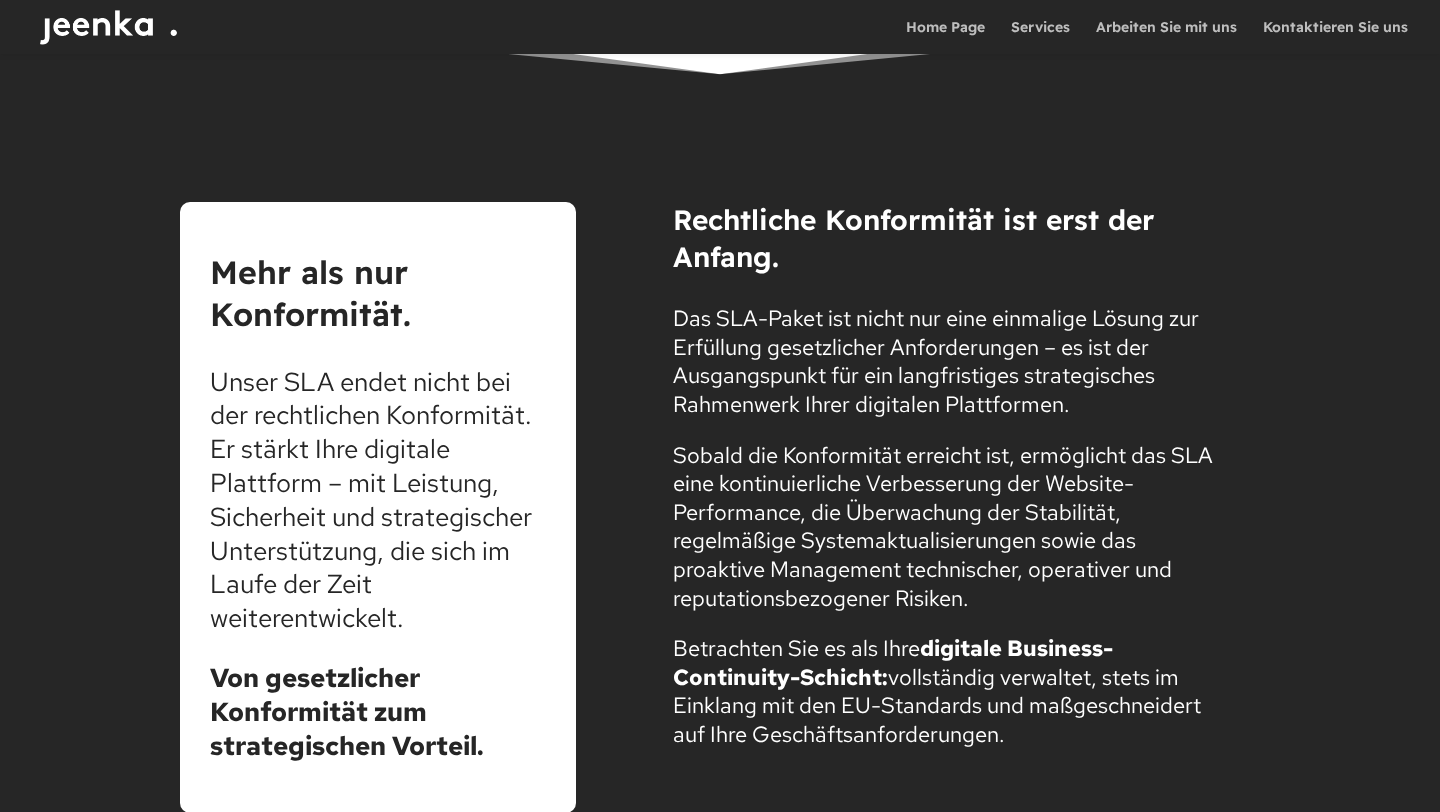 scroll, scrollTop: 5760, scrollLeft: 0, axis: vertical 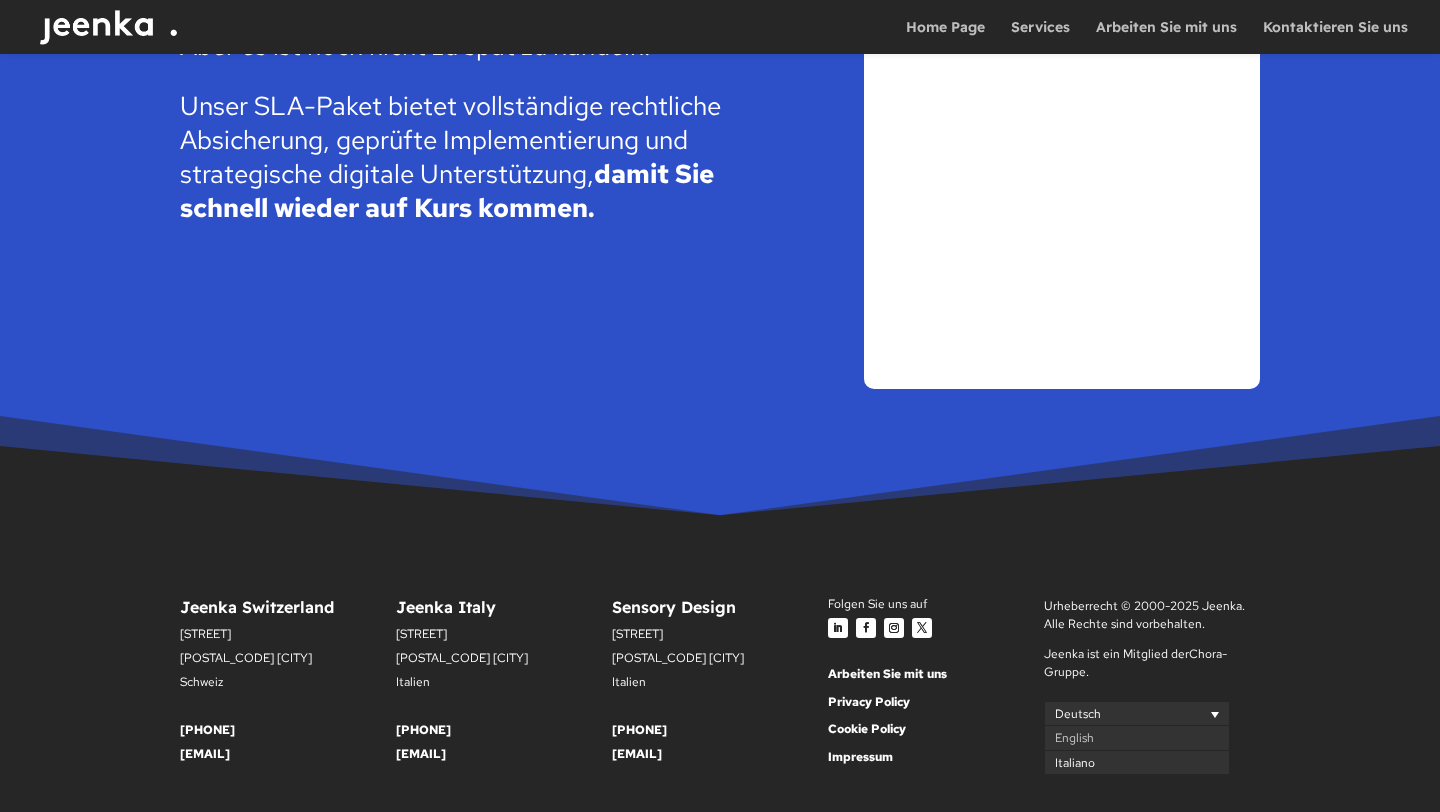 click on "Italiano" at bounding box center [1075, 763] 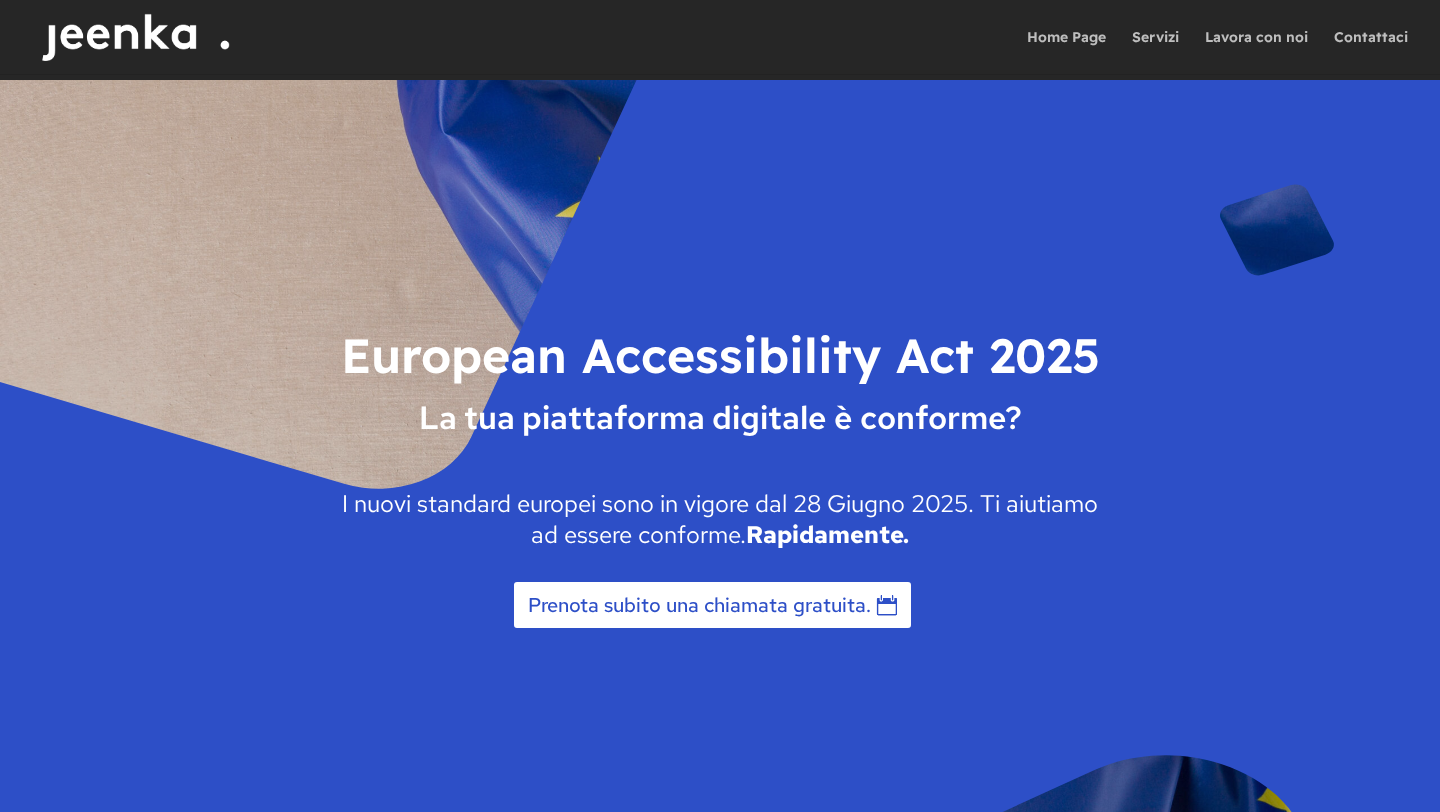 scroll, scrollTop: 0, scrollLeft: 0, axis: both 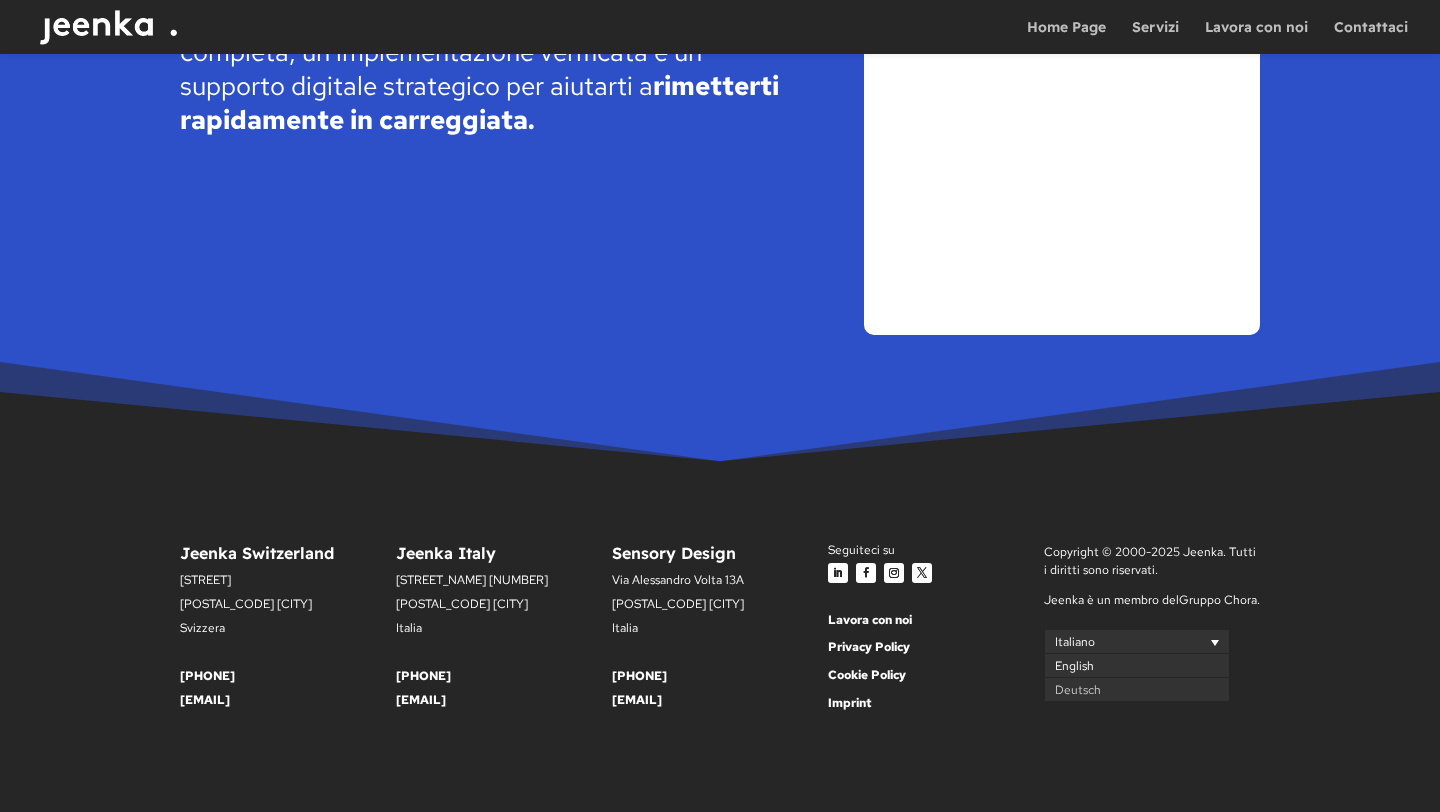 click on "English" at bounding box center [1074, 666] 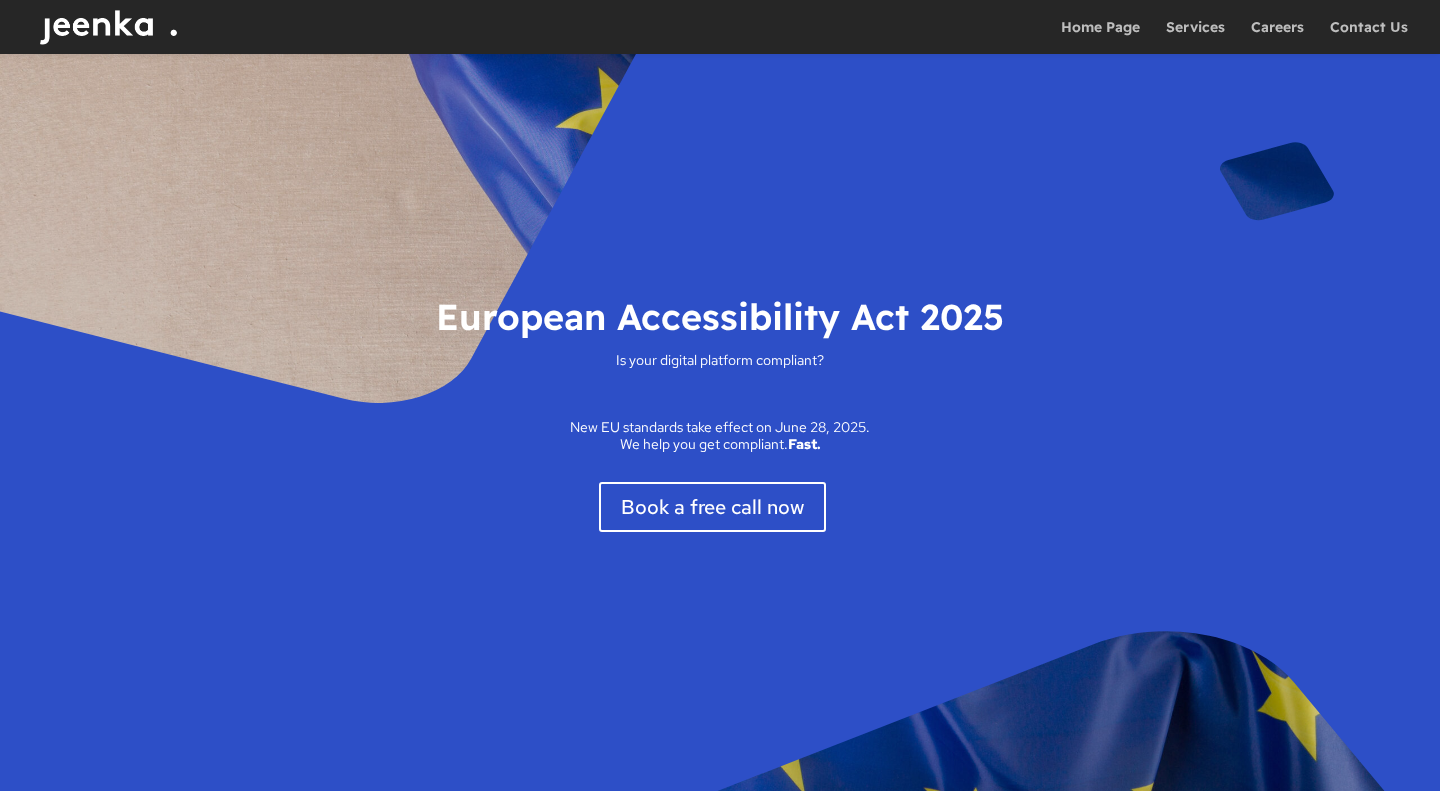 scroll, scrollTop: 489, scrollLeft: 0, axis: vertical 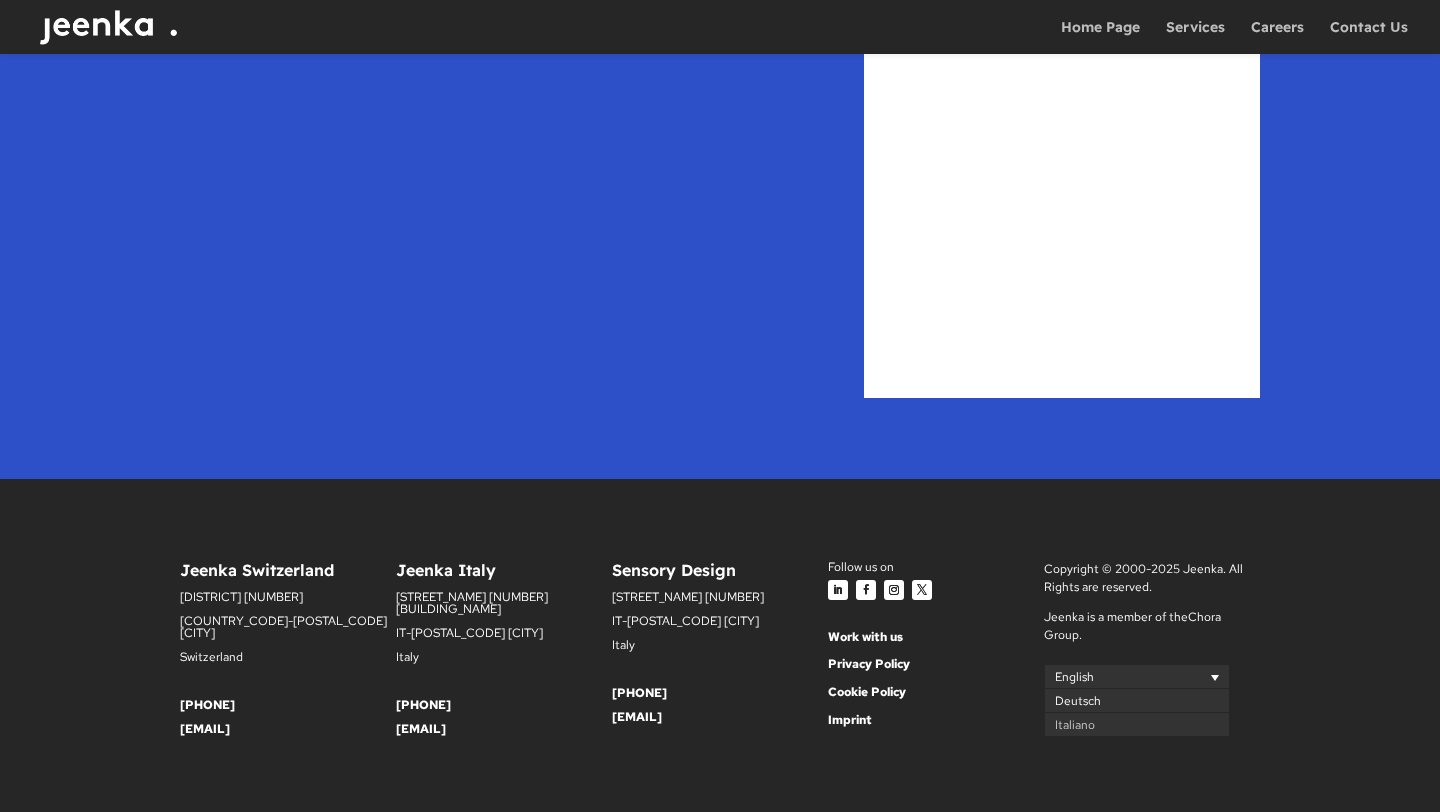 click on "Deutsch" at bounding box center (1078, 701) 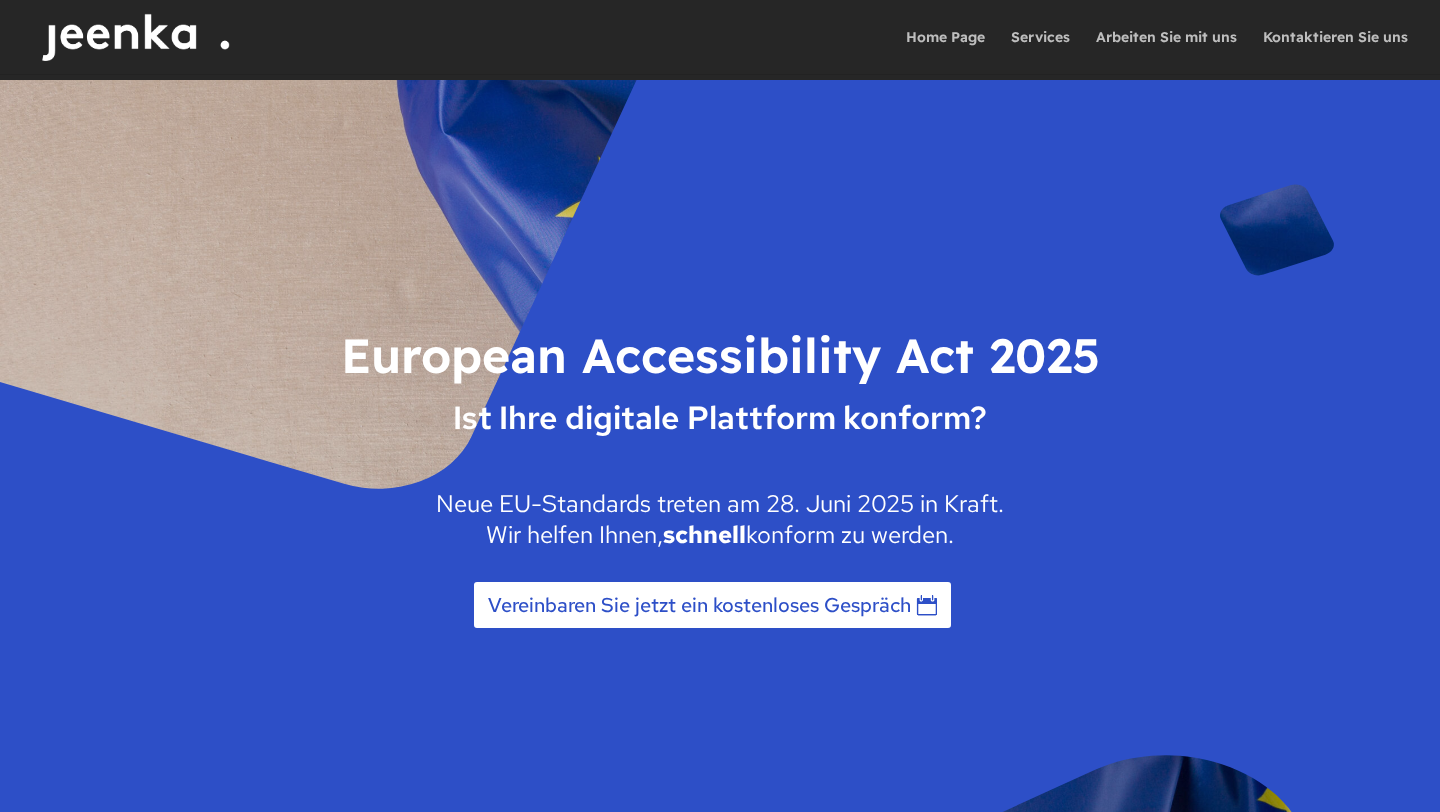 scroll, scrollTop: 0, scrollLeft: 0, axis: both 